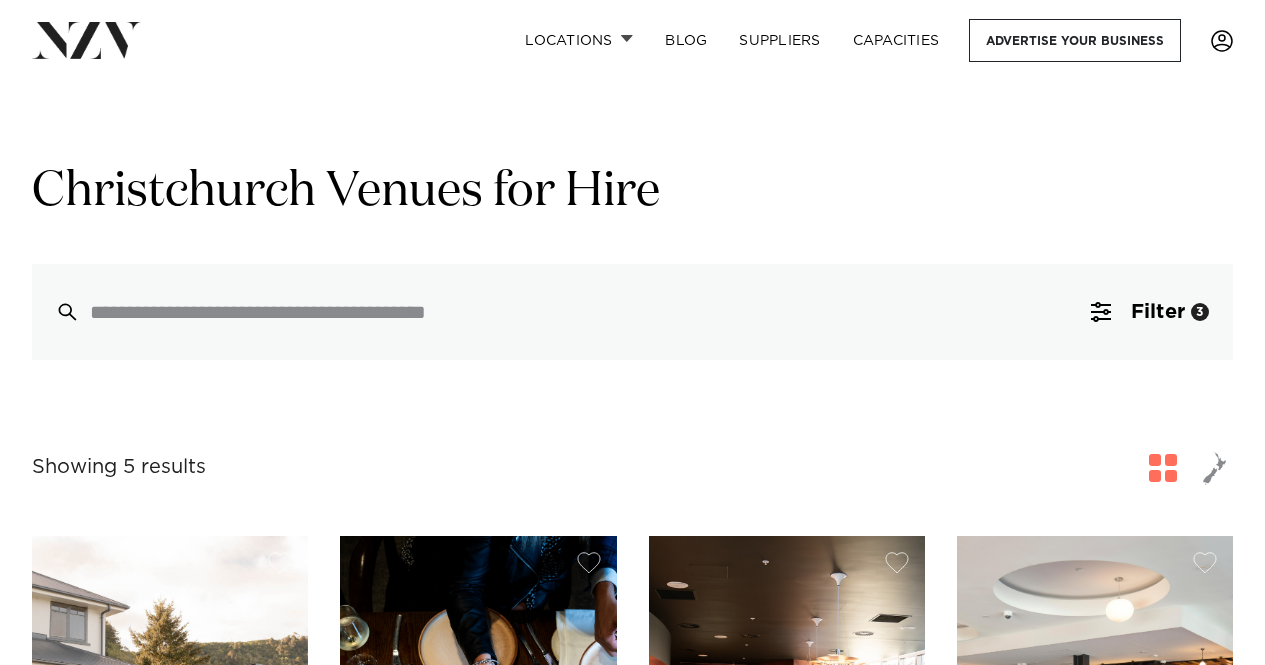 scroll, scrollTop: 0, scrollLeft: 0, axis: both 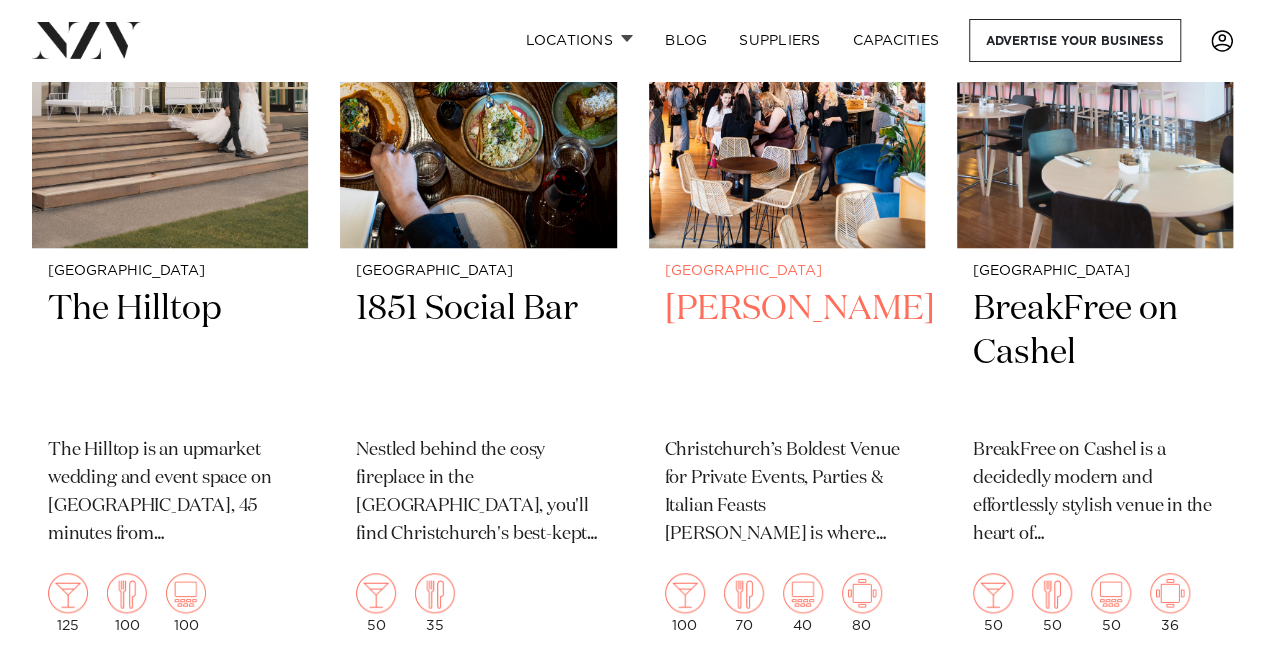 click on "Christchurch’s Boldest Venue for Private Events, Parties & Italian Feasts
Bar Franco is where Christchurch comes to party, dine, and celebrate—Italian style. This is not your stock-standard function venue. It’s where bold flavours, curated cocktails, and unforgettable events are crafted with flair." at bounding box center (787, 493) 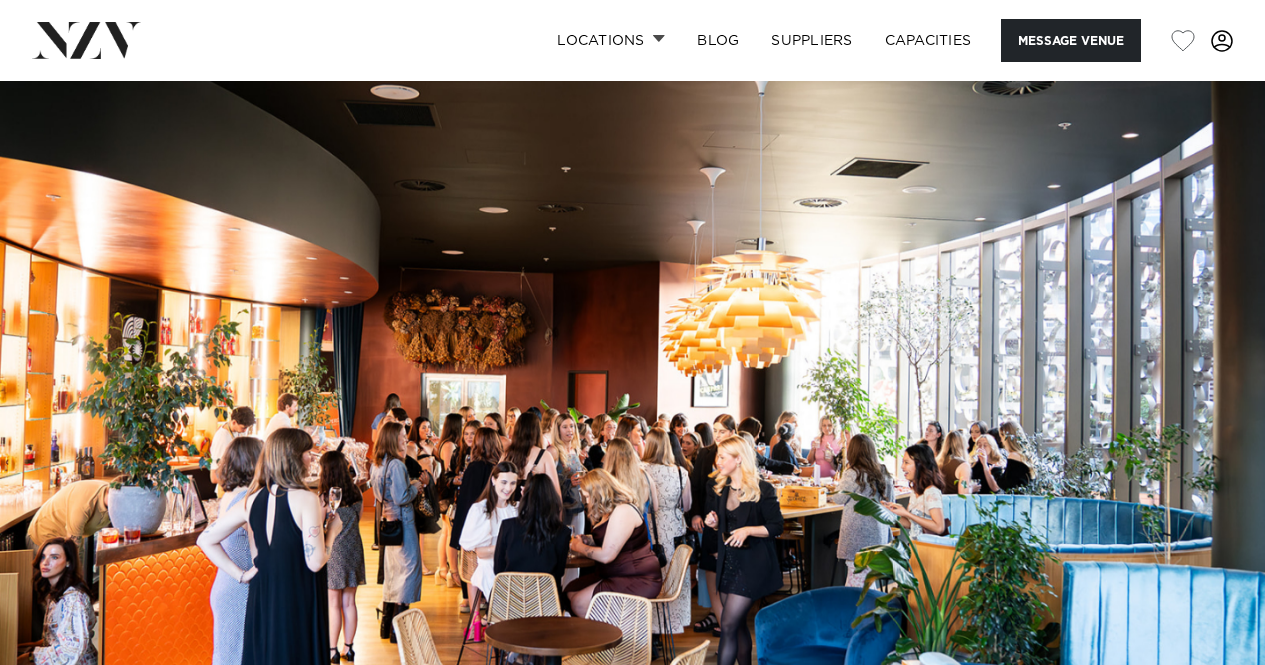 scroll, scrollTop: 0, scrollLeft: 0, axis: both 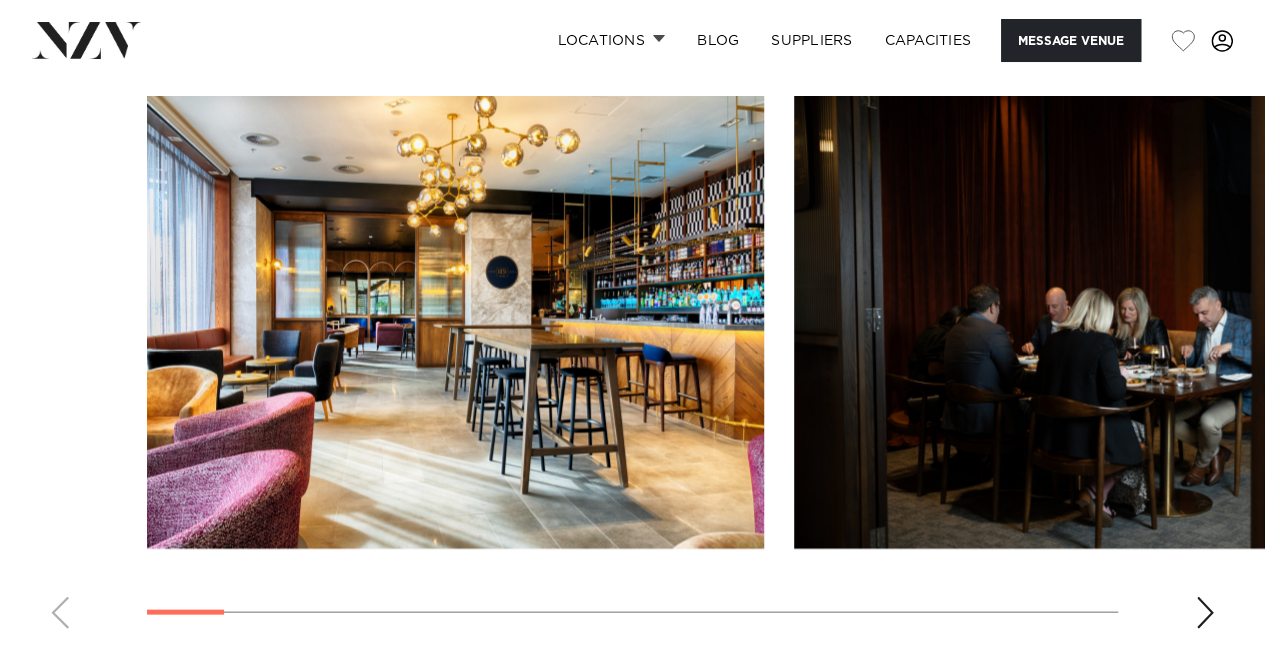 click at bounding box center (1205, 612) 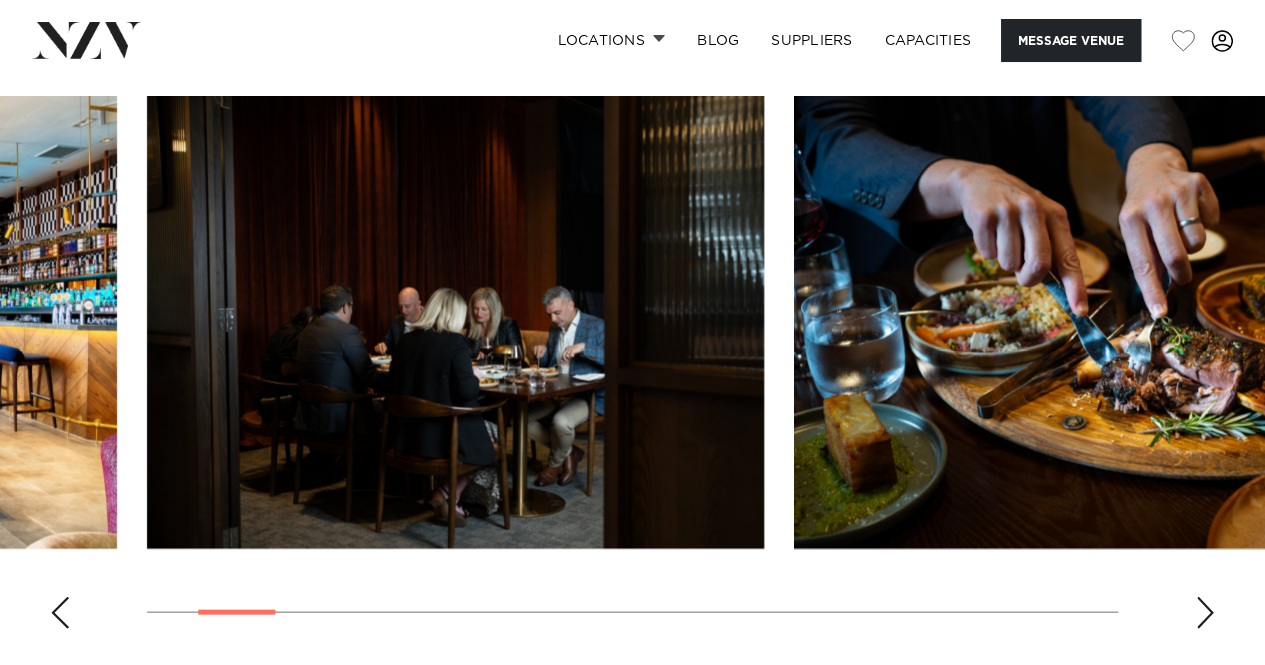 click at bounding box center [1205, 612] 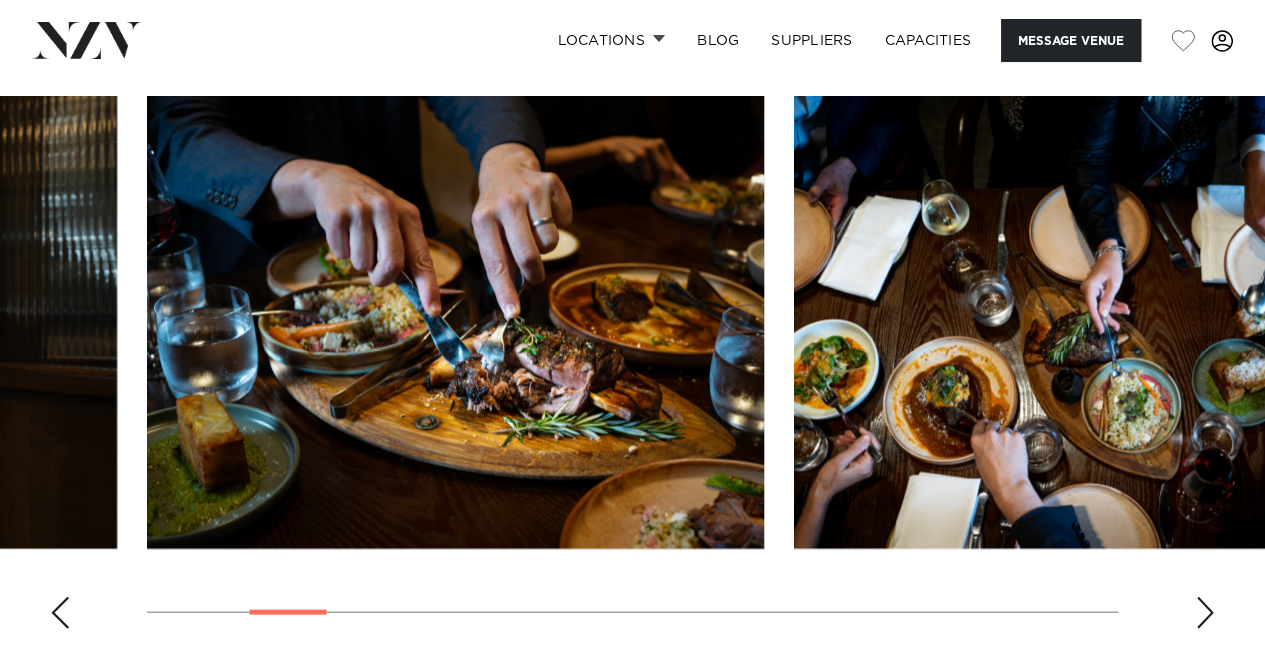 click at bounding box center (1205, 612) 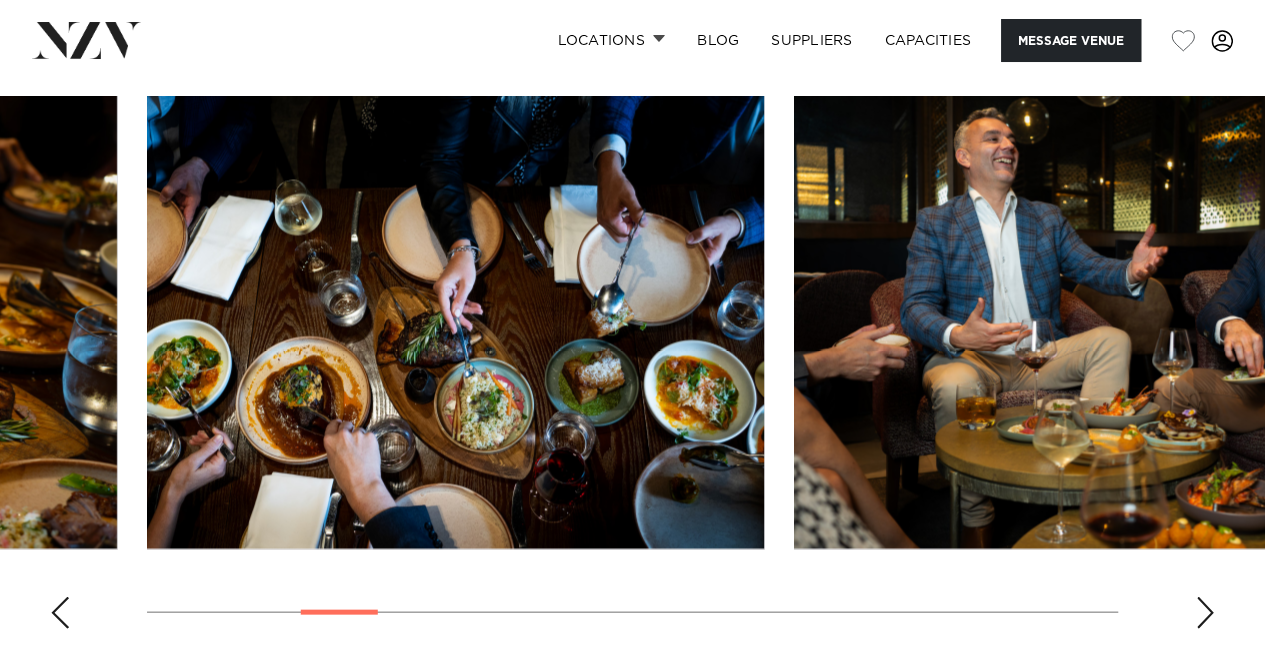 click at bounding box center (1205, 612) 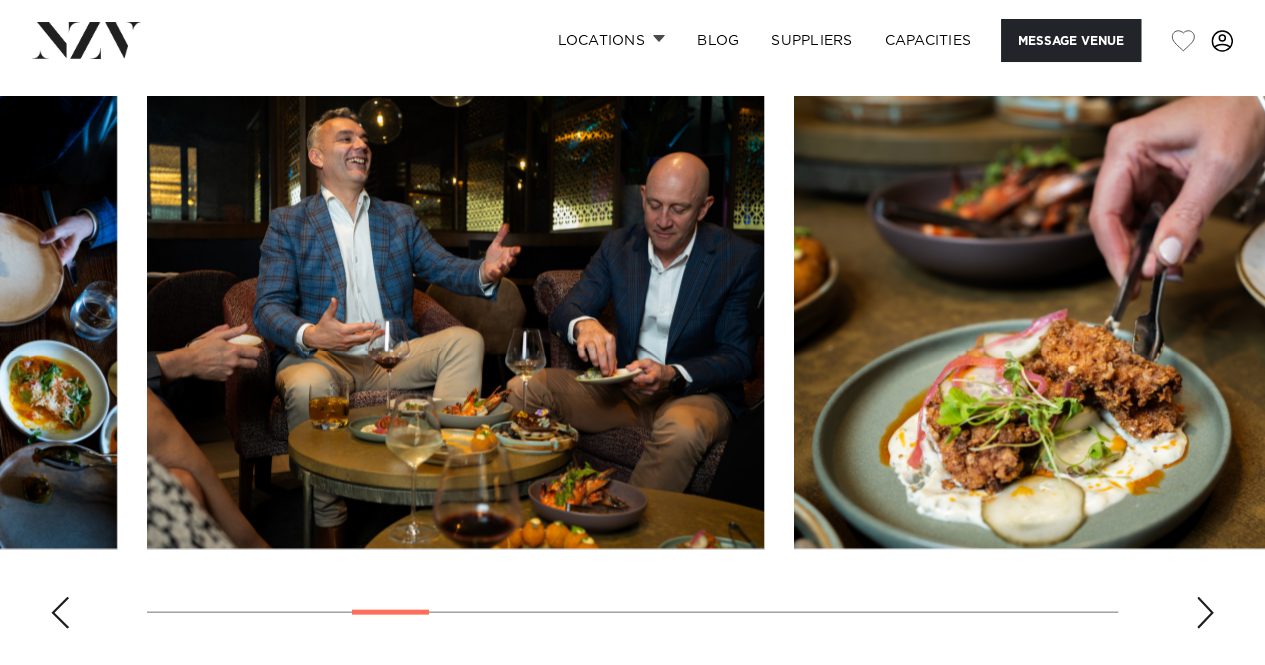 click at bounding box center (1205, 612) 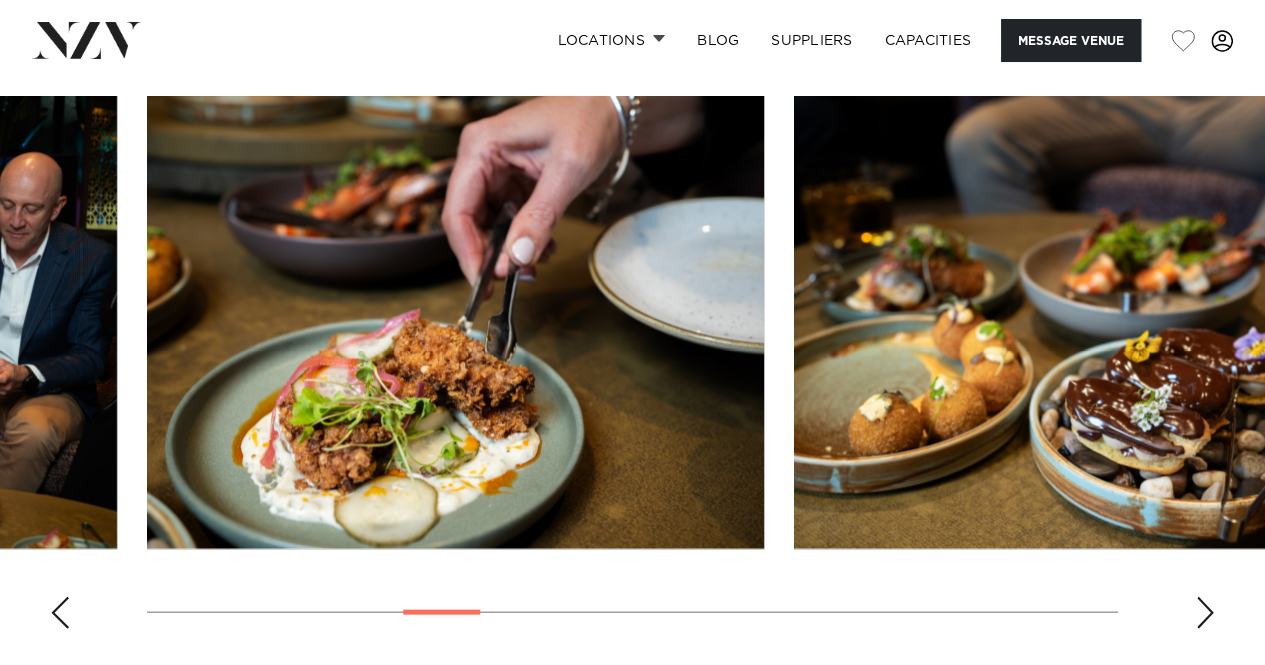 click at bounding box center (1205, 612) 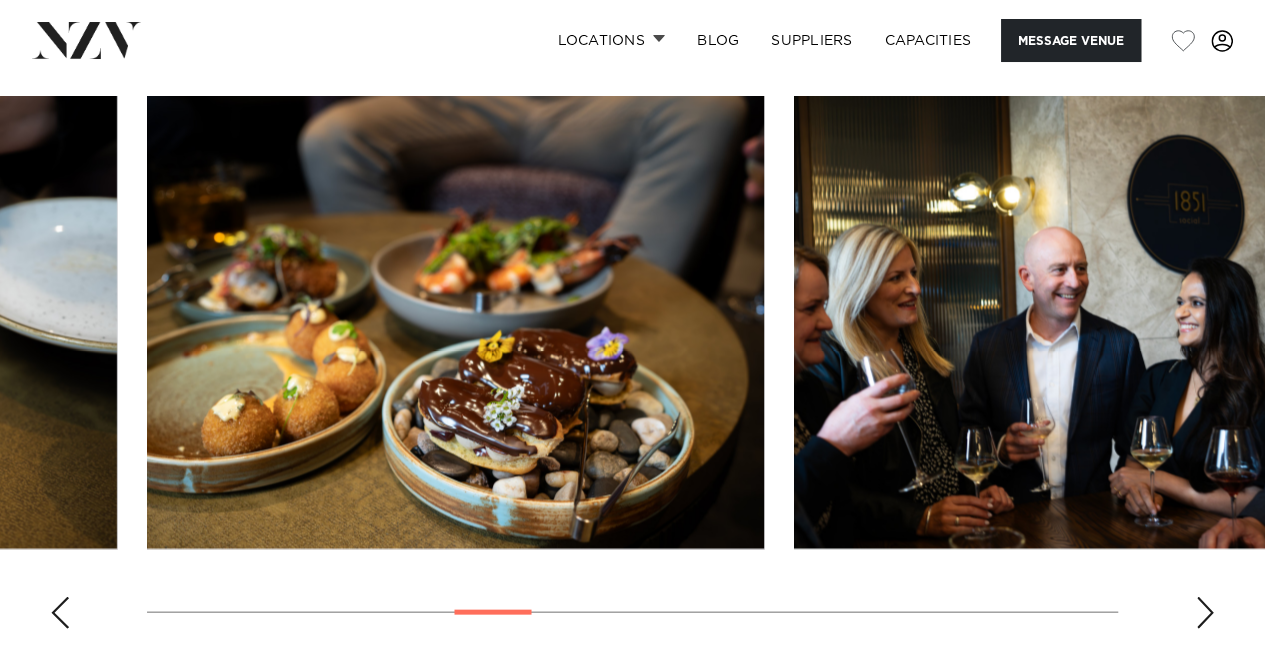 click at bounding box center (1205, 612) 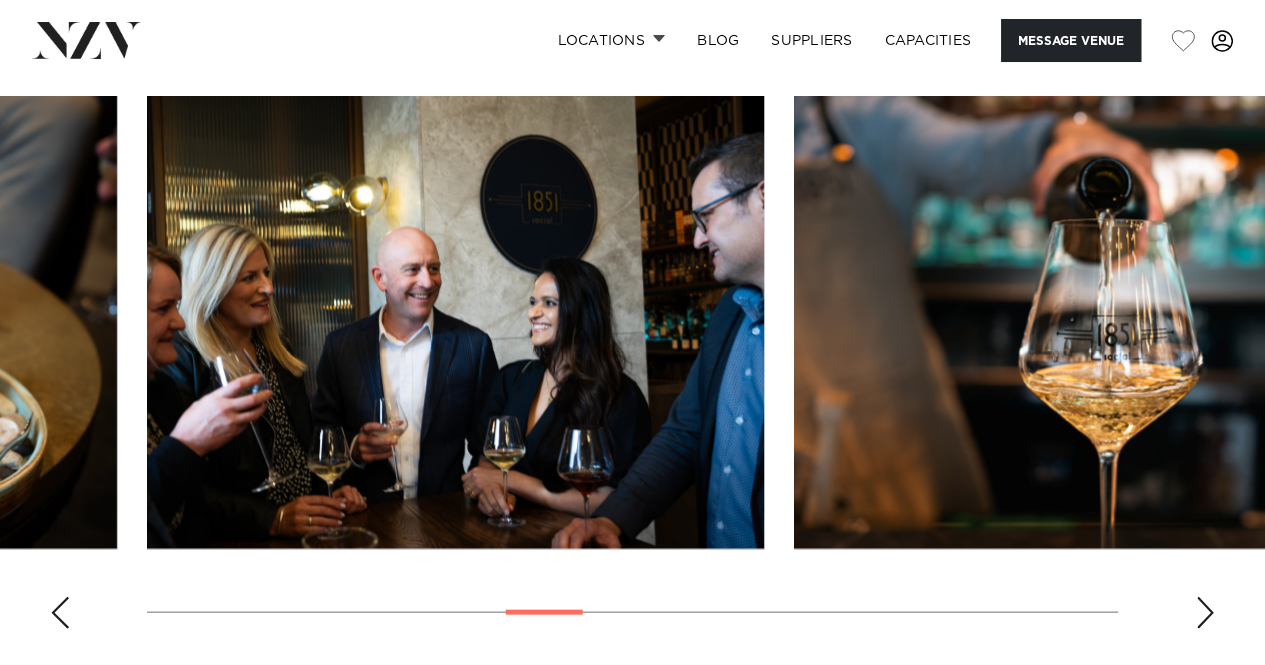 click at bounding box center (1205, 612) 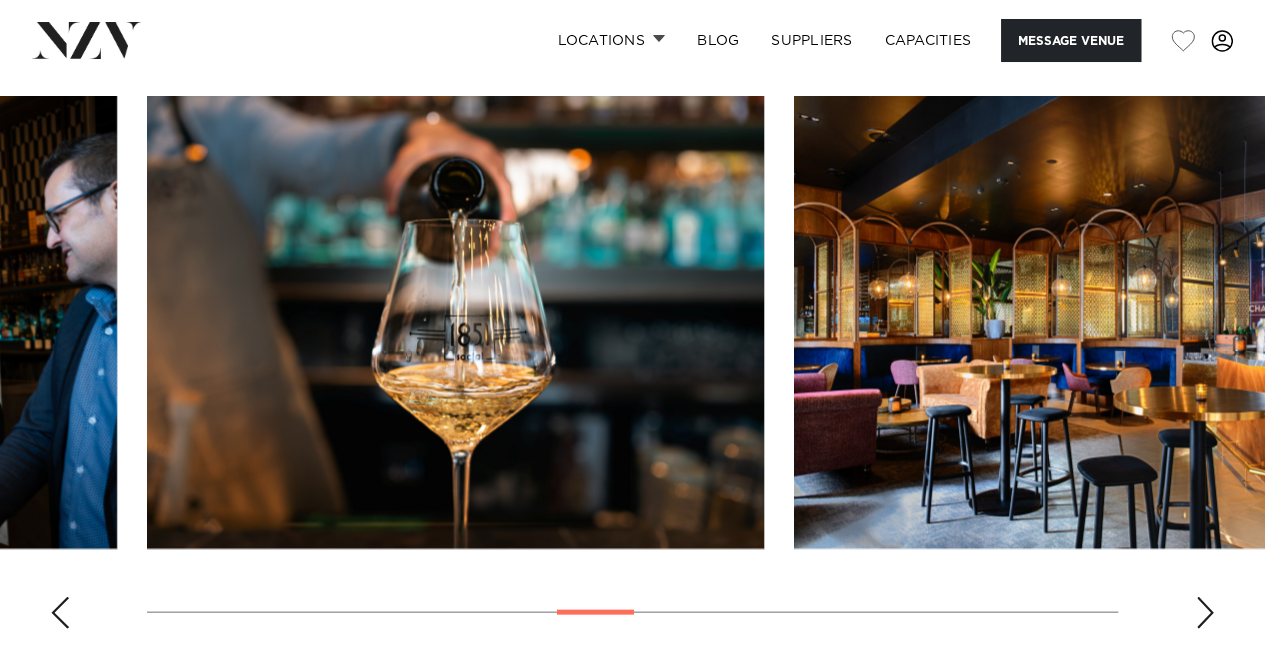 click at bounding box center (1205, 612) 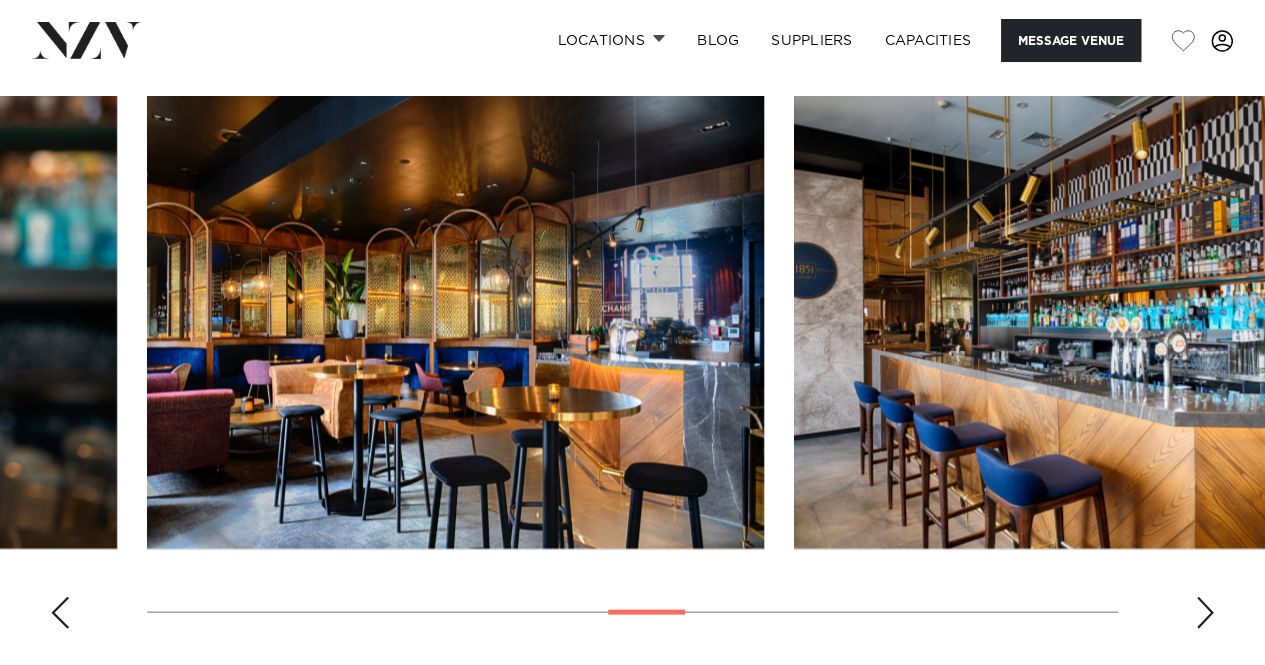 click at bounding box center [1205, 612] 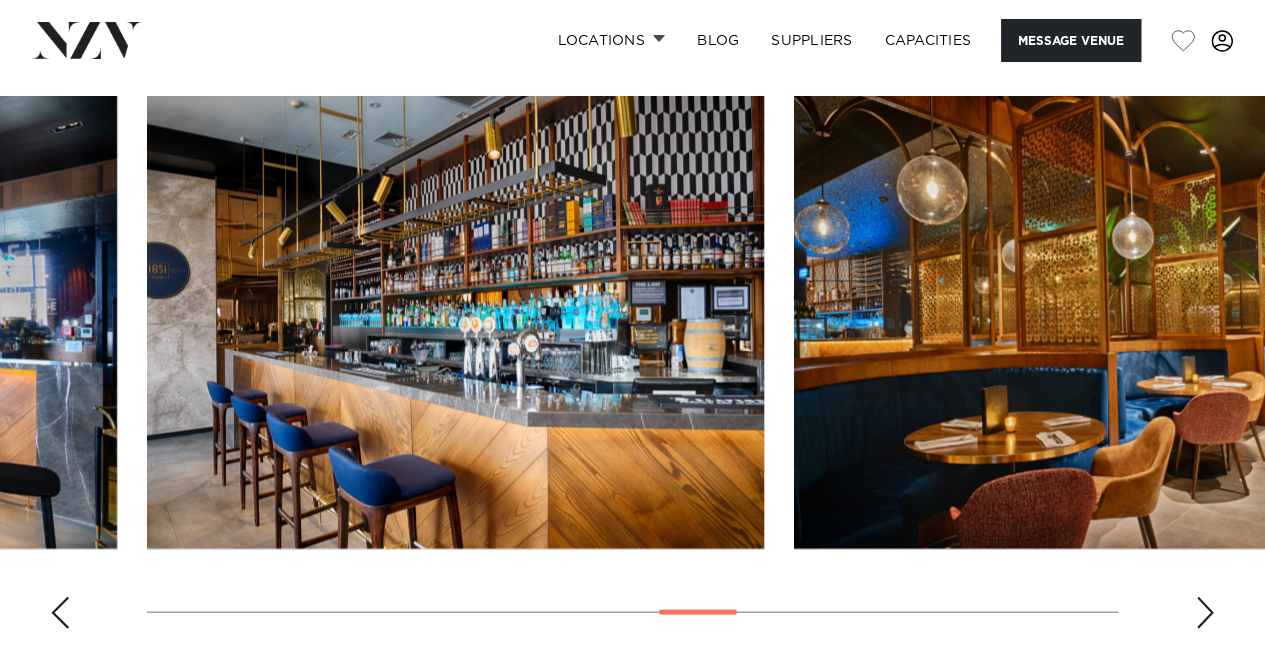 click at bounding box center [1205, 612] 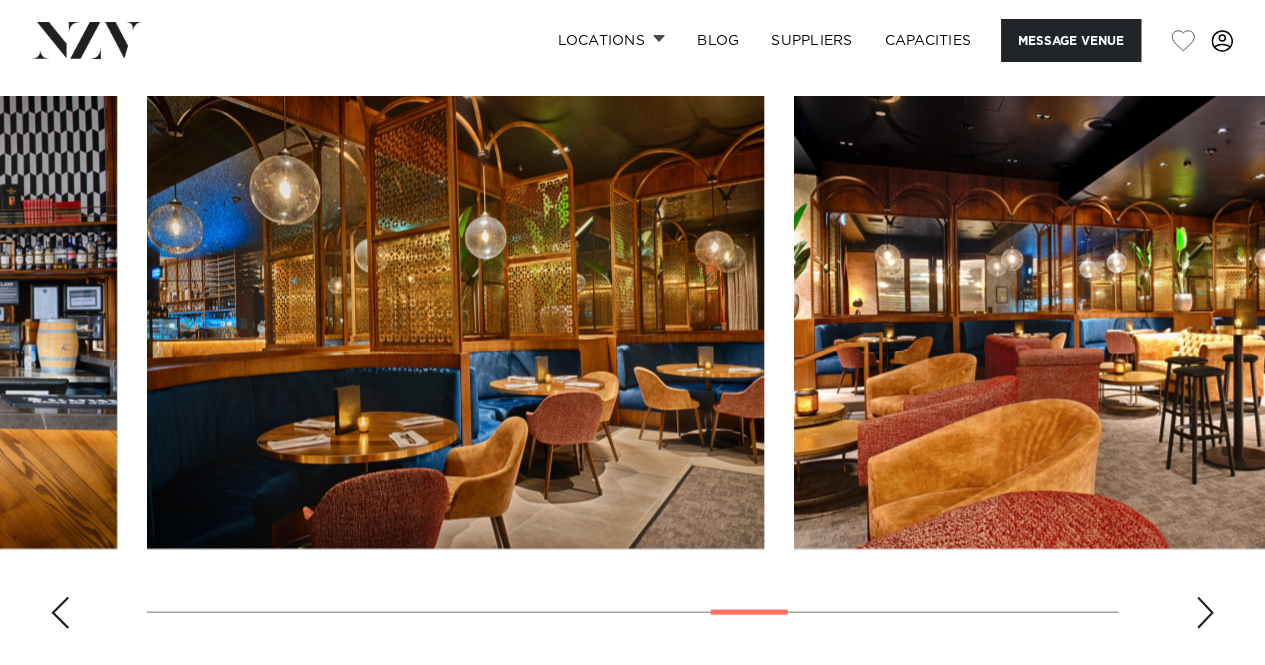 click at bounding box center (1205, 612) 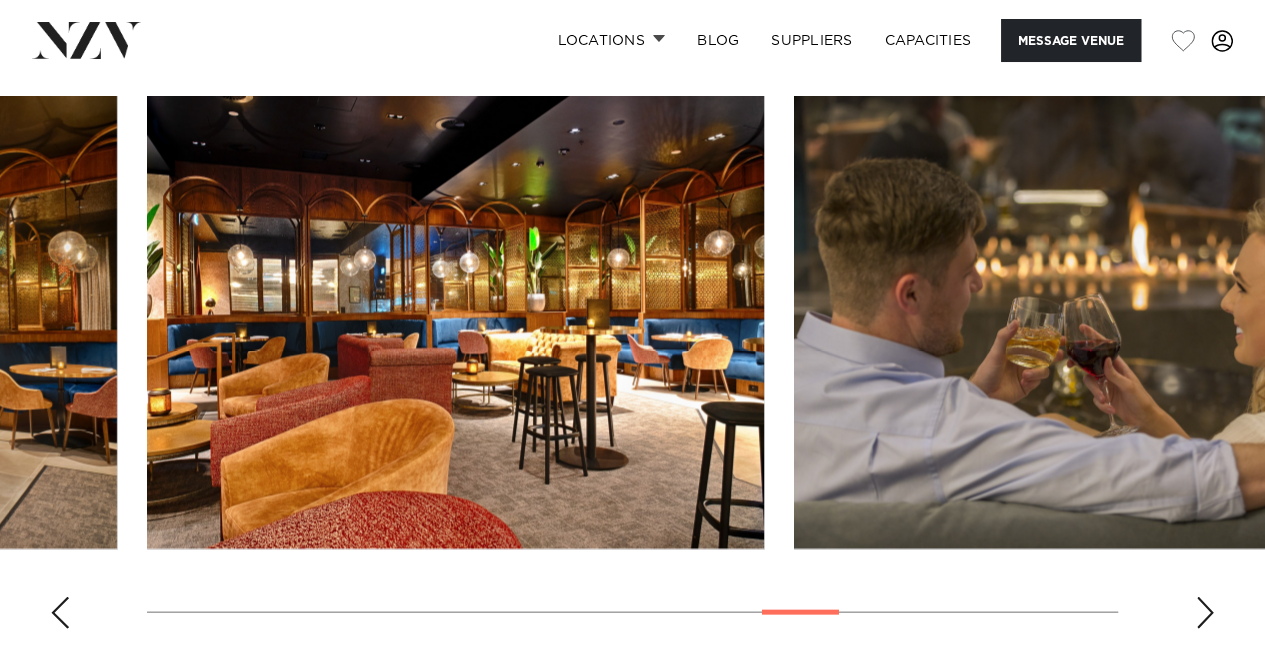 click at bounding box center (1205, 612) 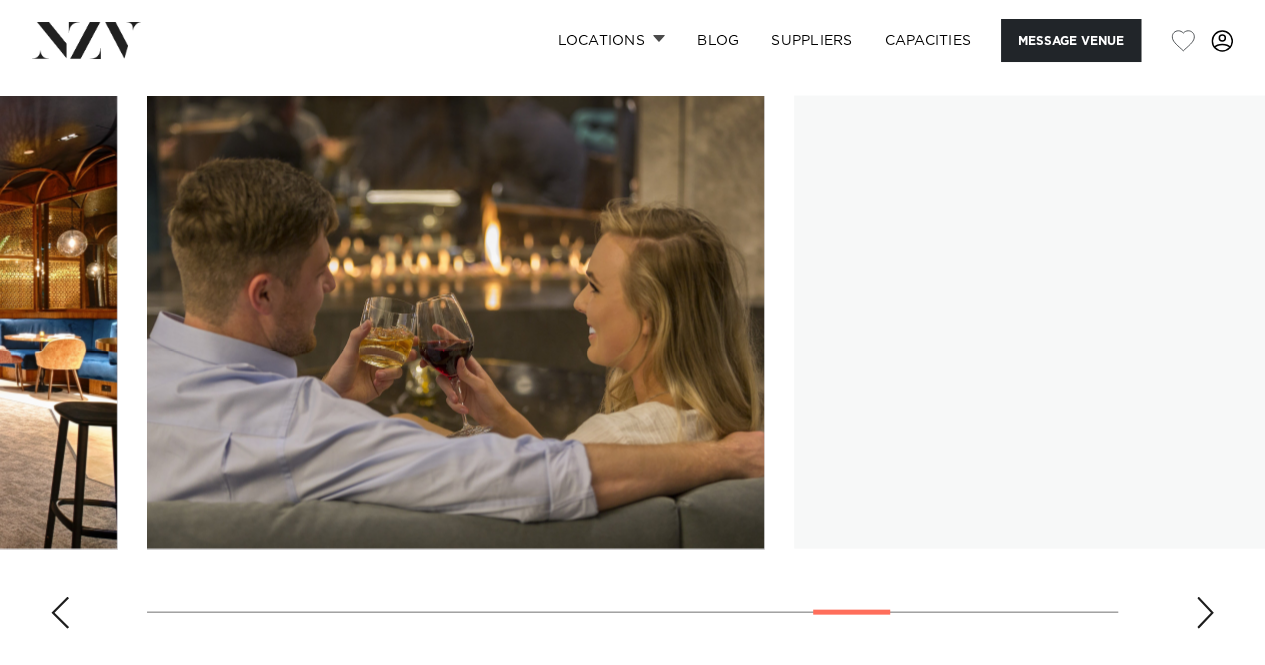 click at bounding box center (1205, 612) 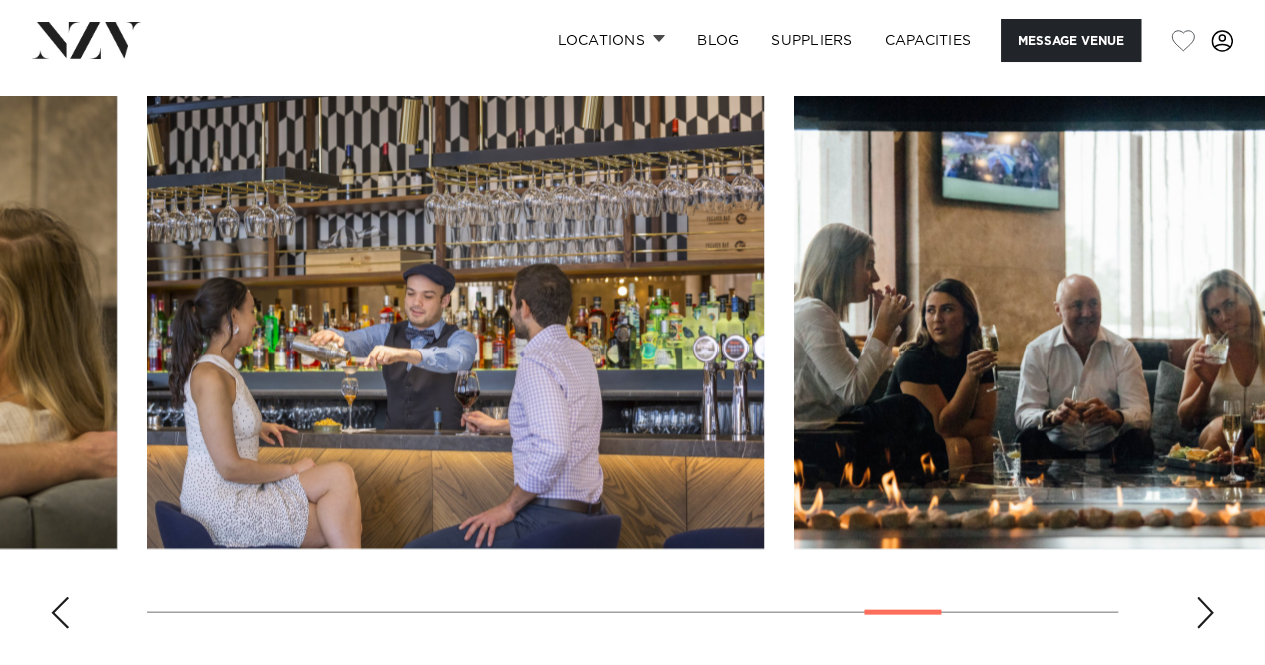 click at bounding box center [1205, 612] 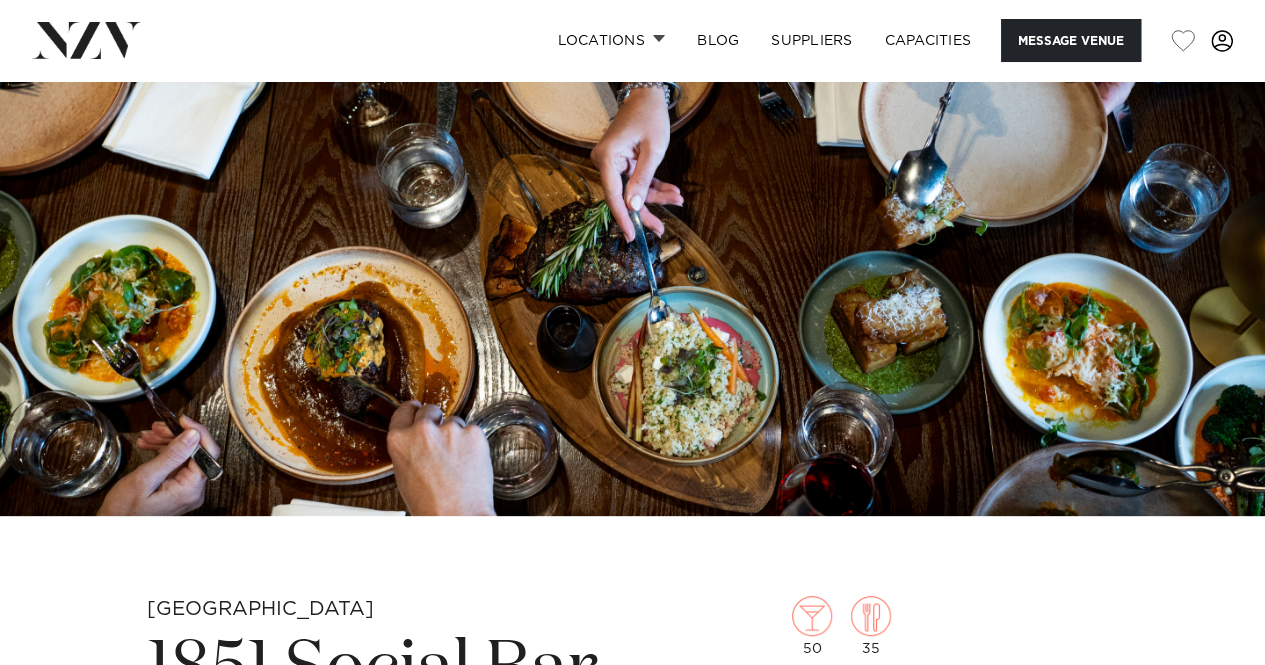 scroll, scrollTop: 0, scrollLeft: 0, axis: both 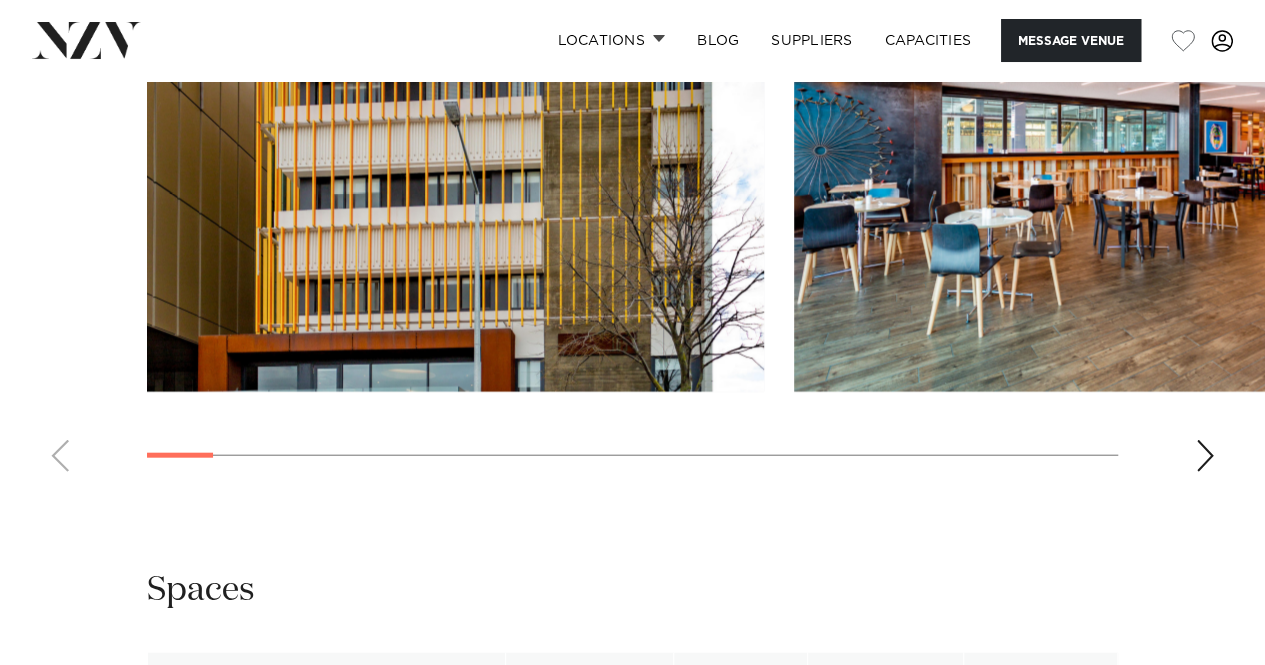 click at bounding box center [632, 213] 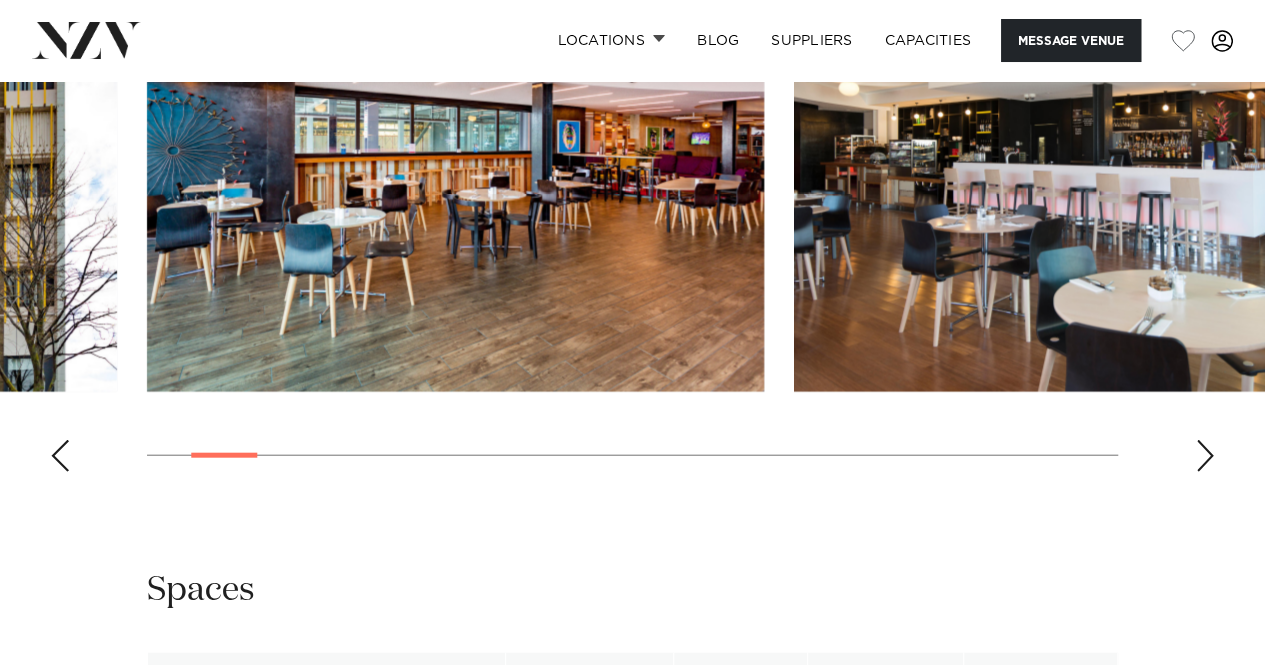 click at bounding box center [1205, 456] 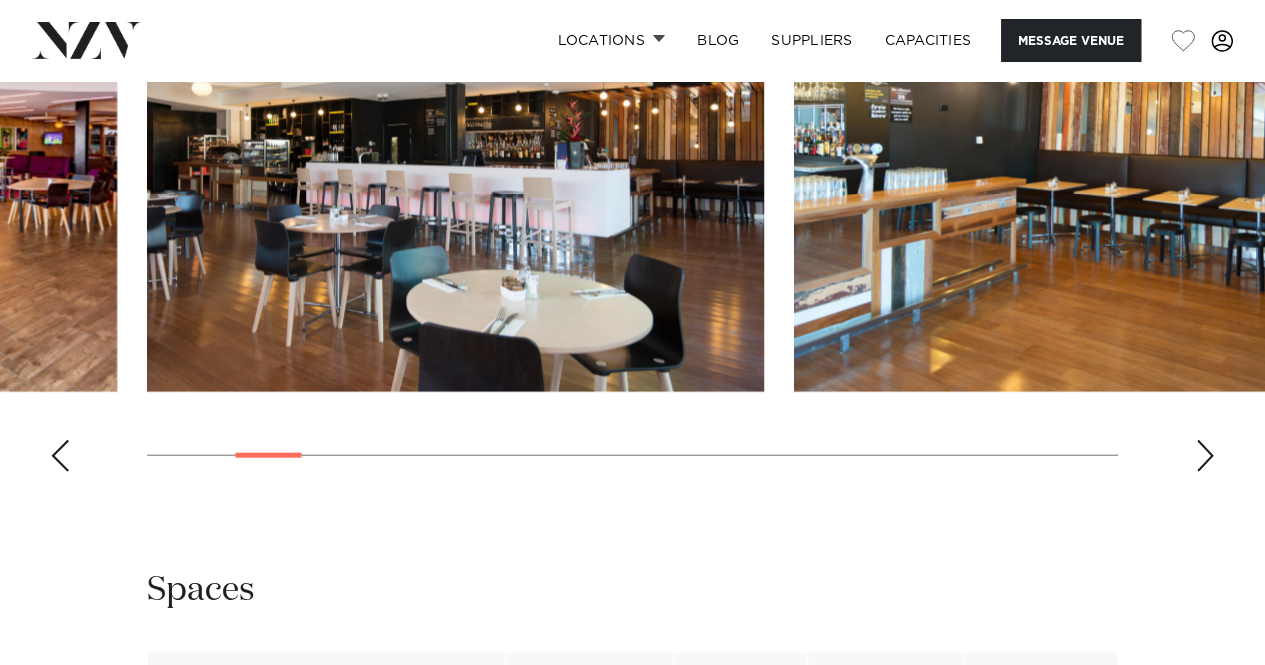 click at bounding box center [1205, 456] 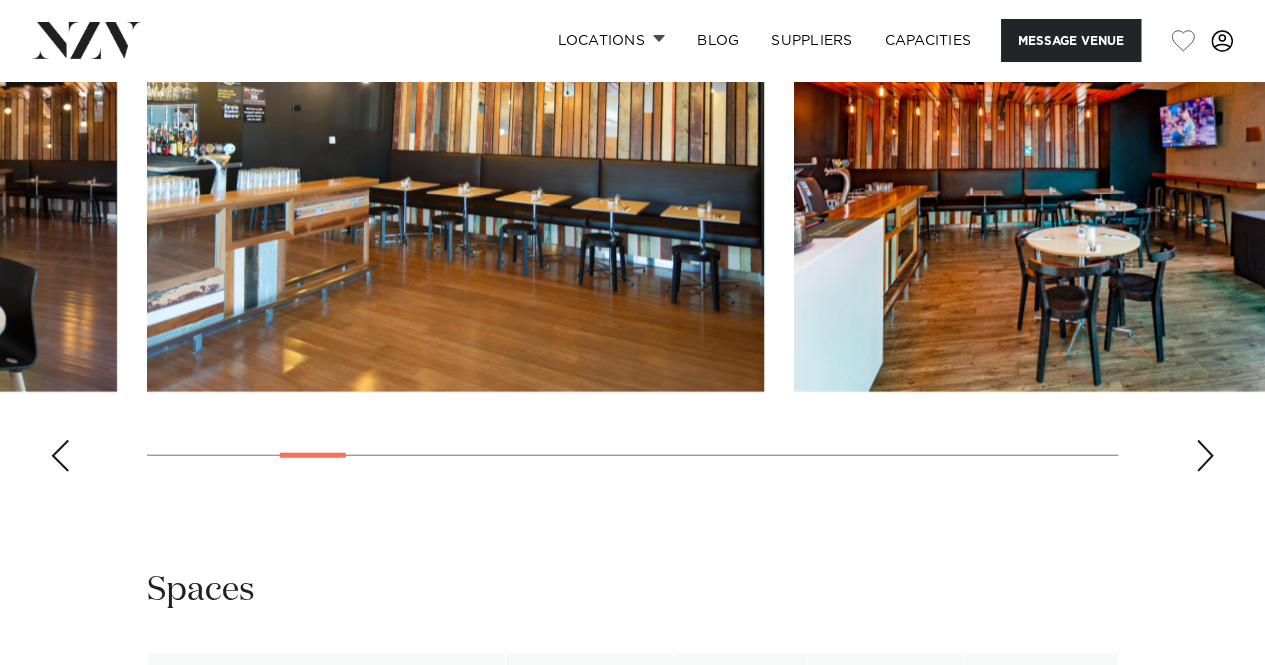 click at bounding box center (1205, 456) 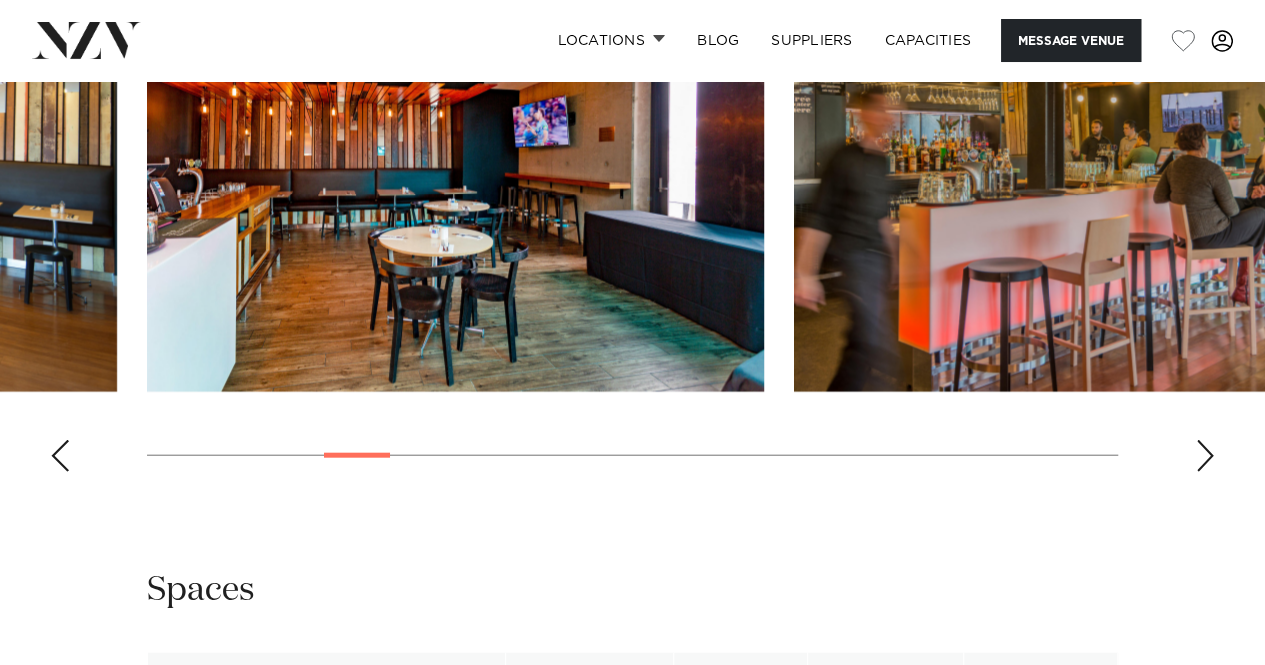 click at bounding box center [1205, 456] 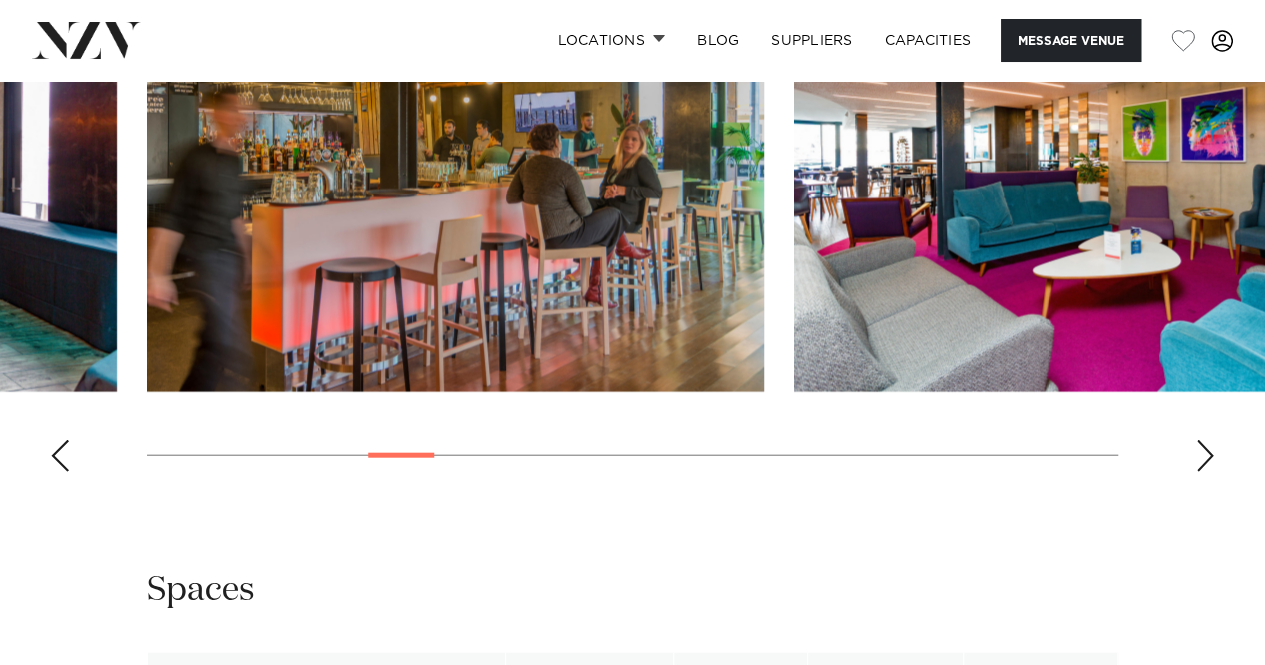 click at bounding box center (1205, 456) 